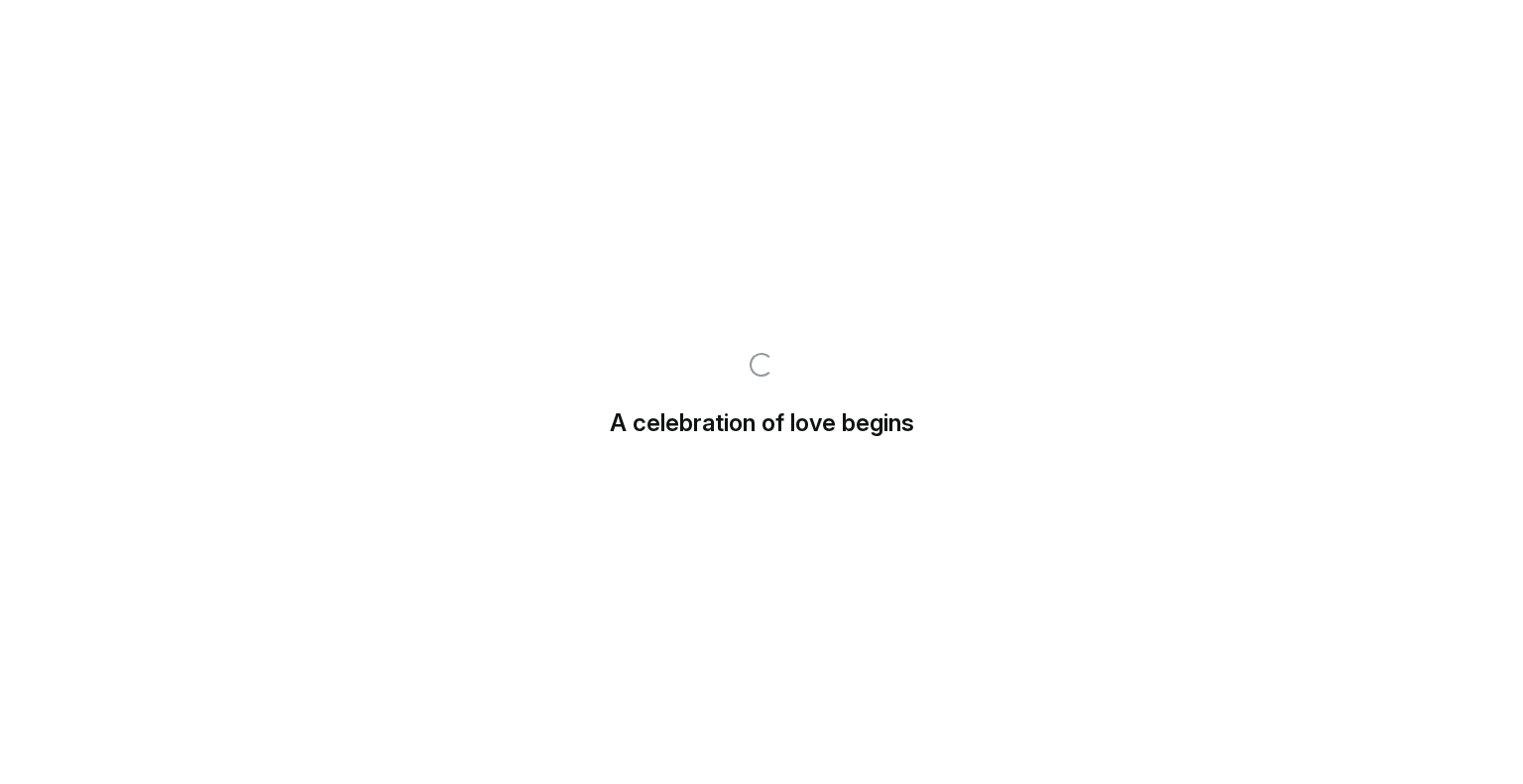 scroll, scrollTop: 0, scrollLeft: 0, axis: both 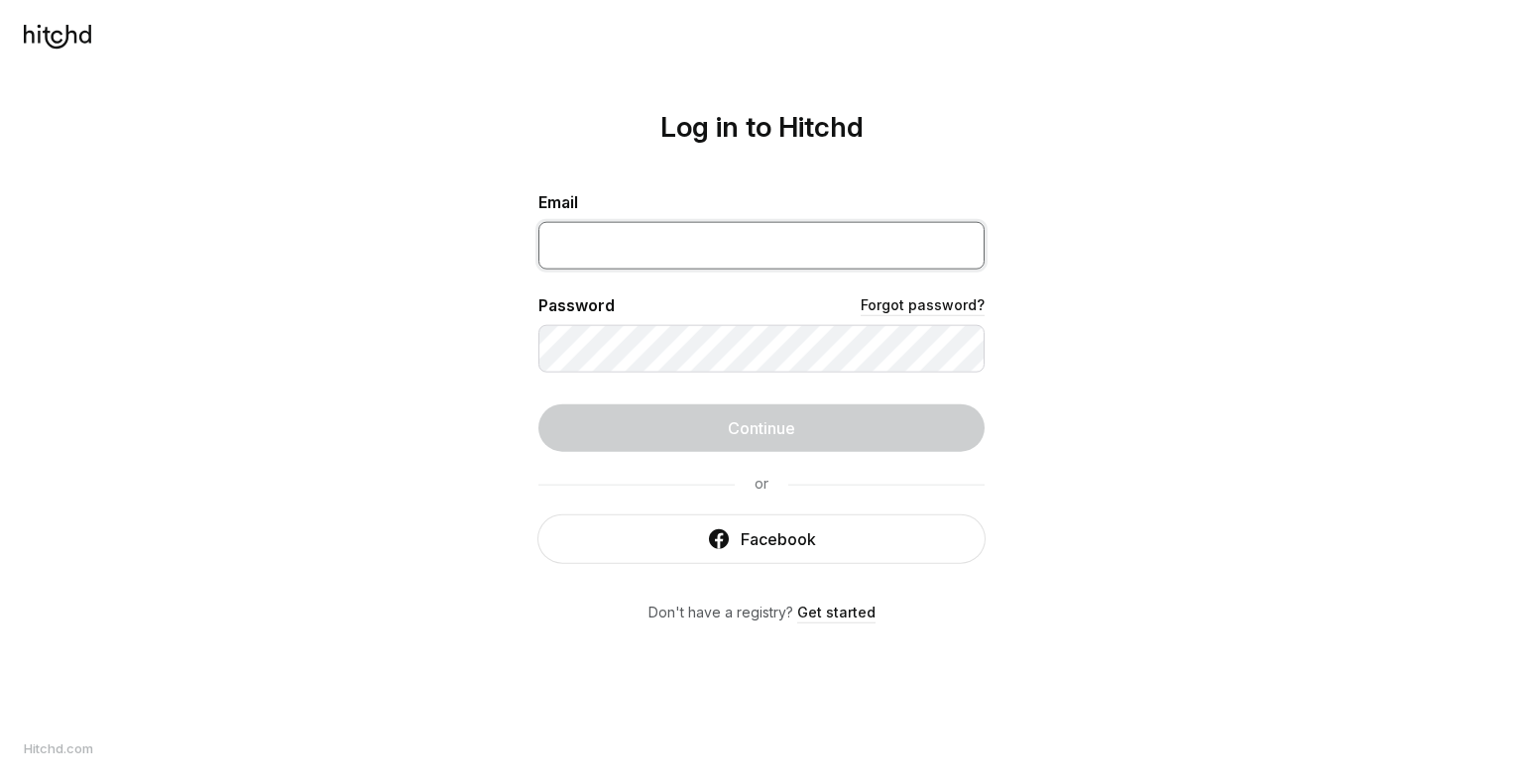 click at bounding box center (762, 245) 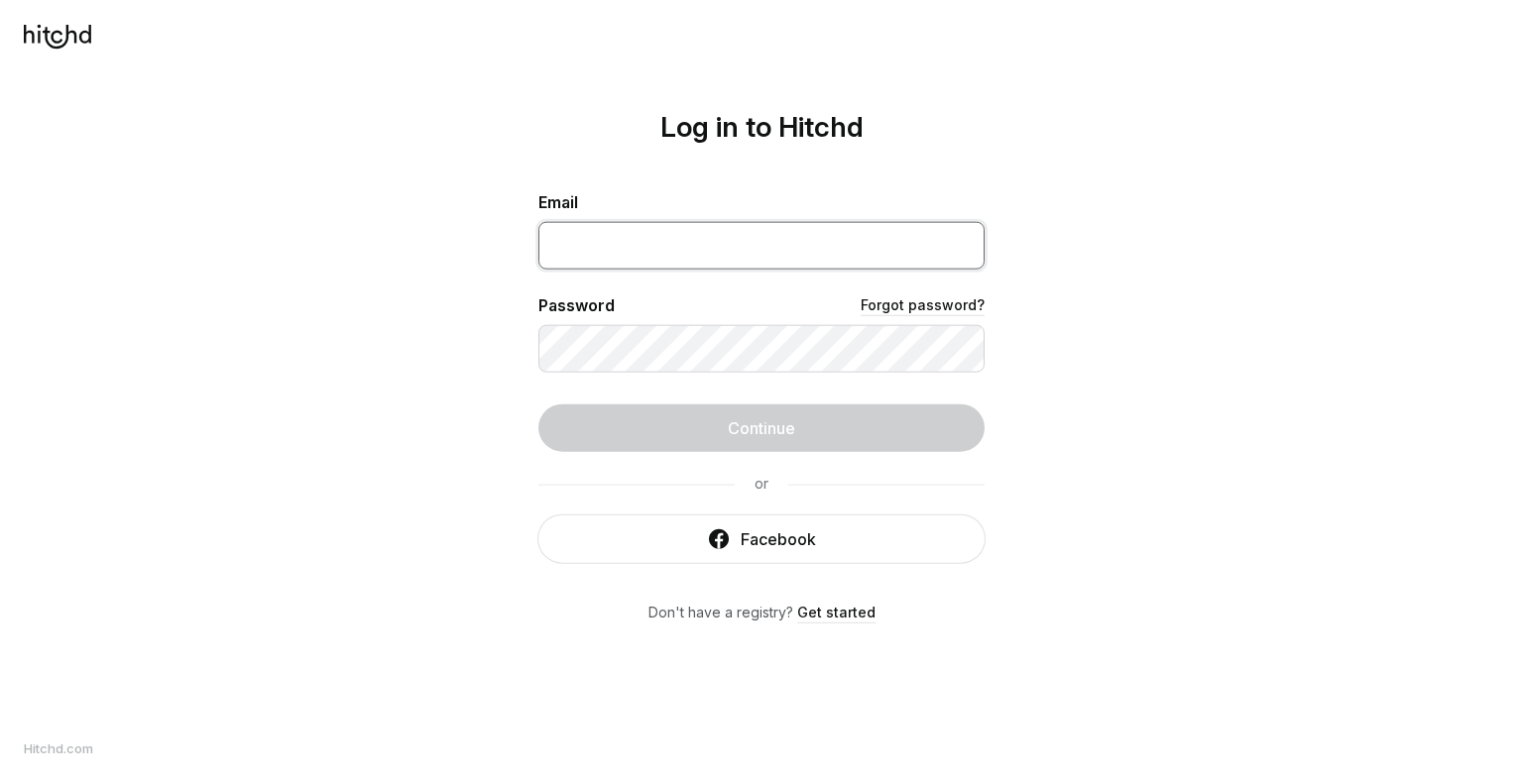 type on "[EMAIL]" 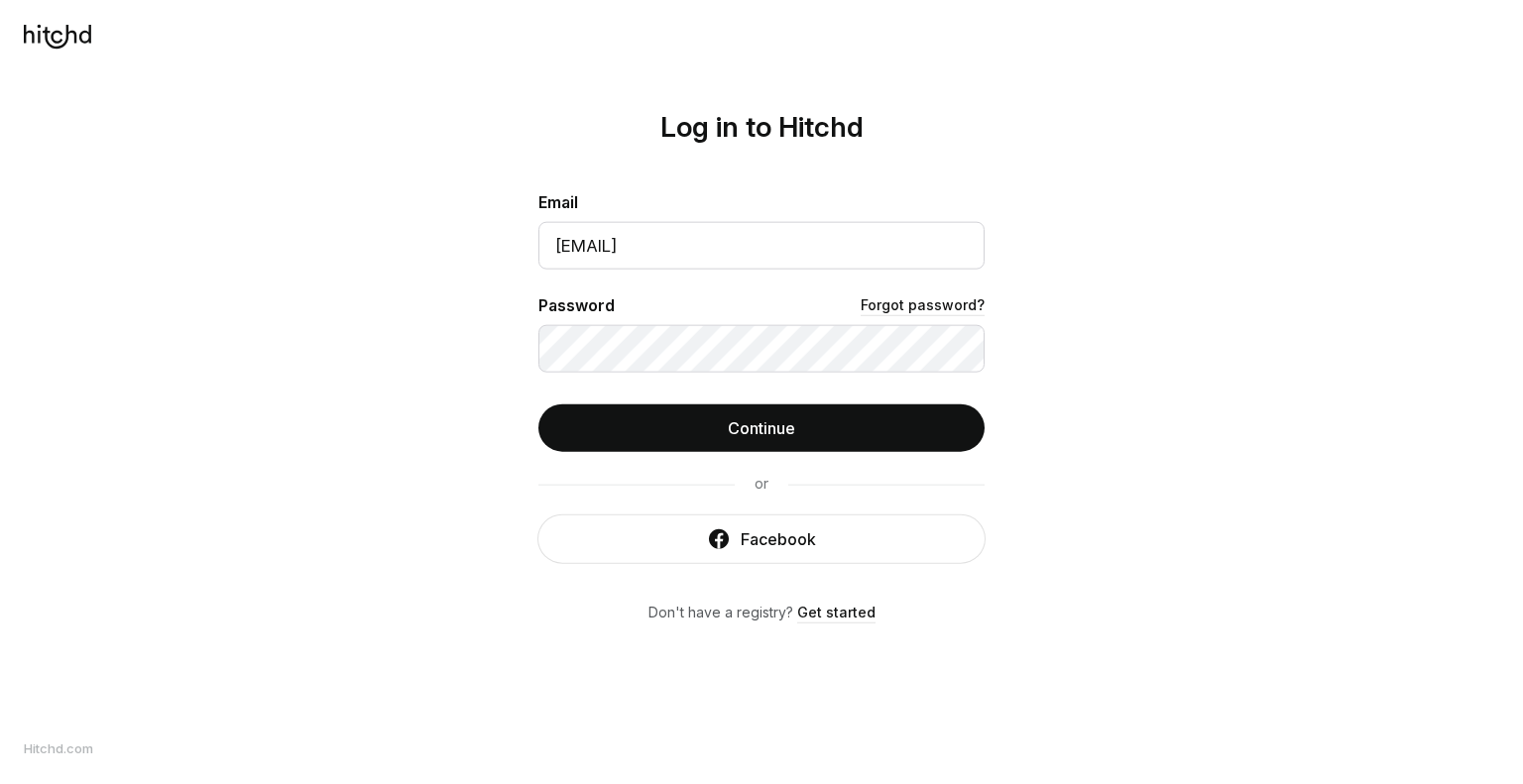 click on "Email
[EMAIL]
Password
Forgot password?
Continue
or
Facebook
Don't have a registry?
Get started" at bounding box center (762, 405) 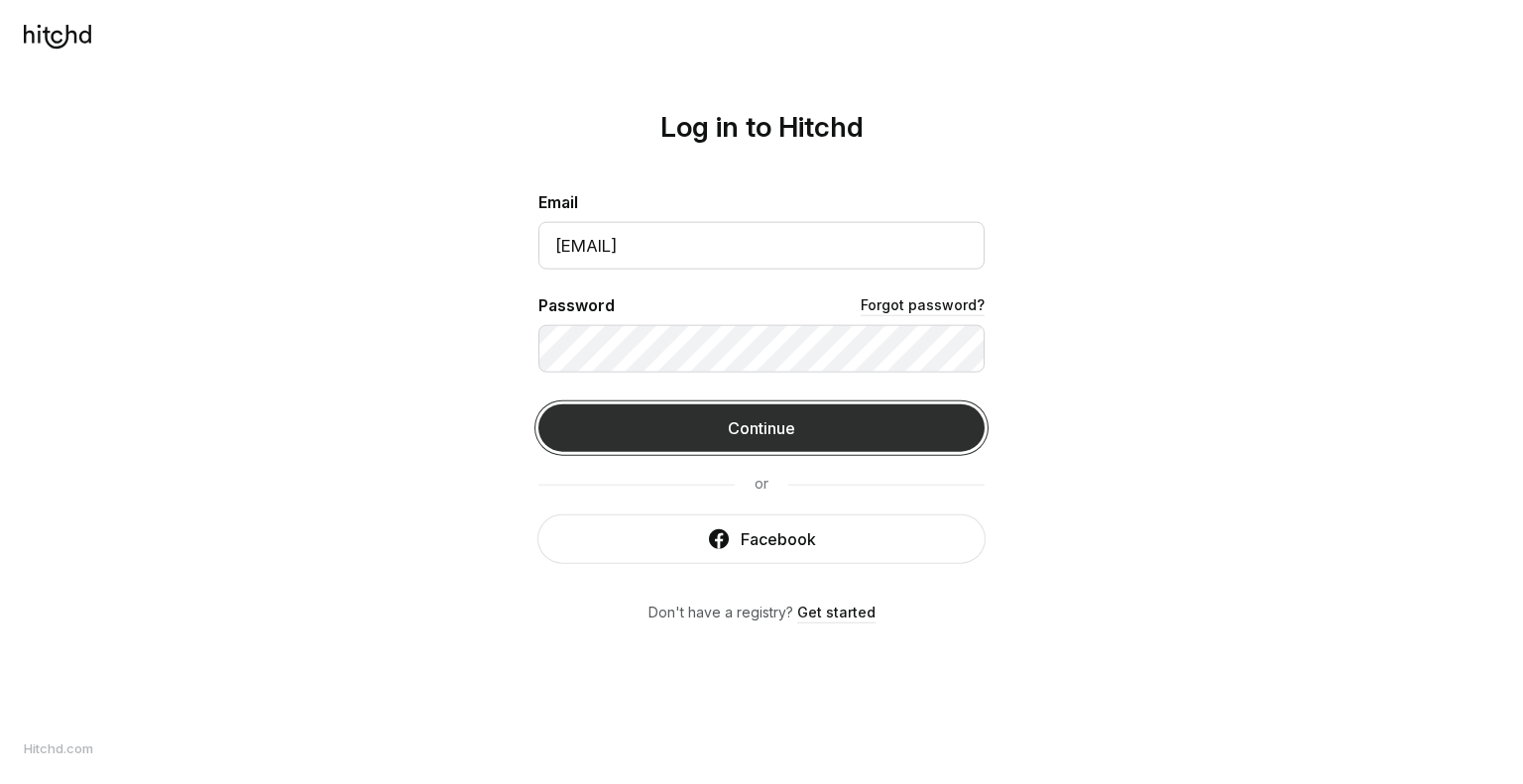 click on "Continue" at bounding box center (762, 427) 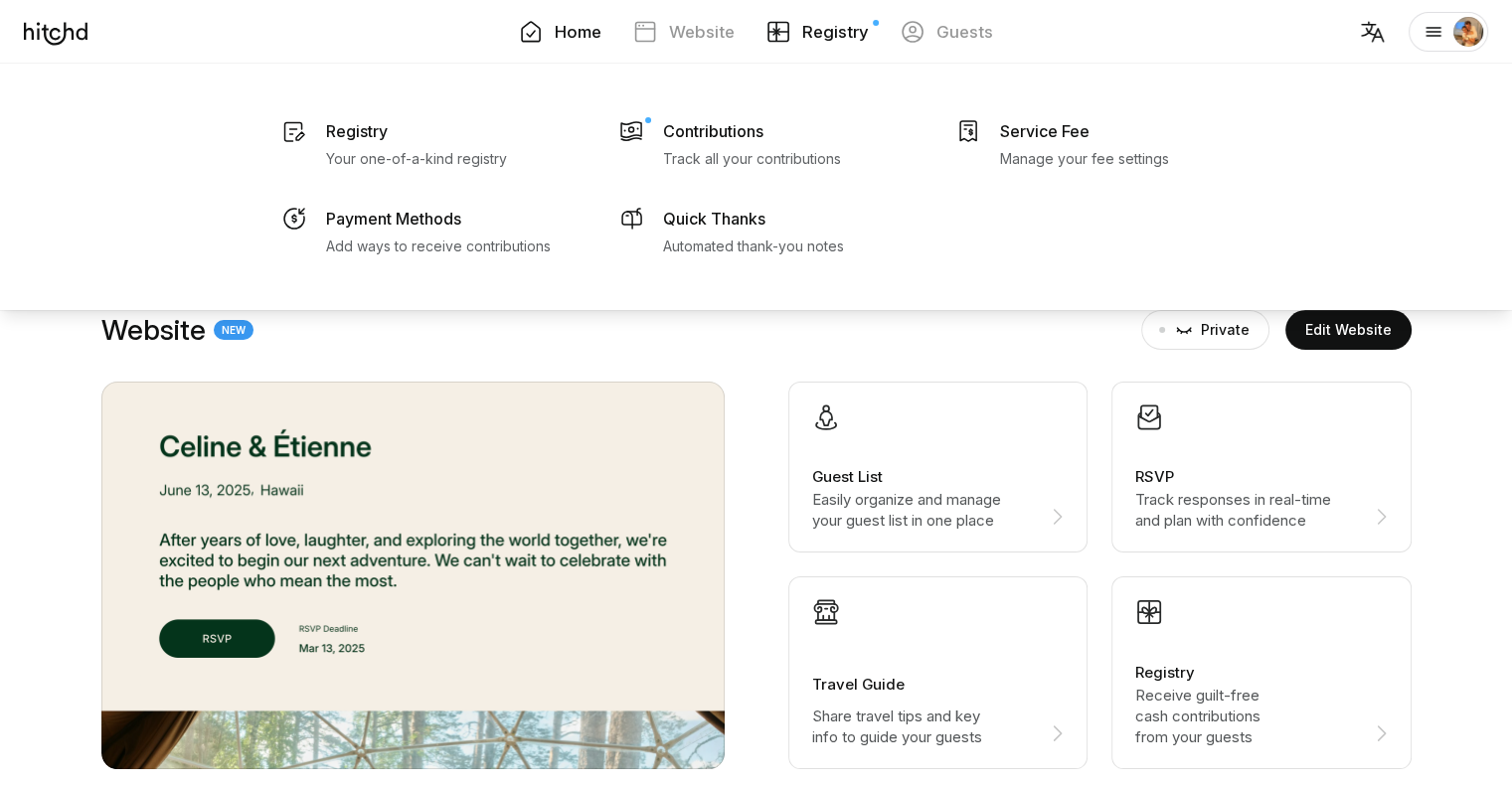 click on "Registry" at bounding box center (835, 32) 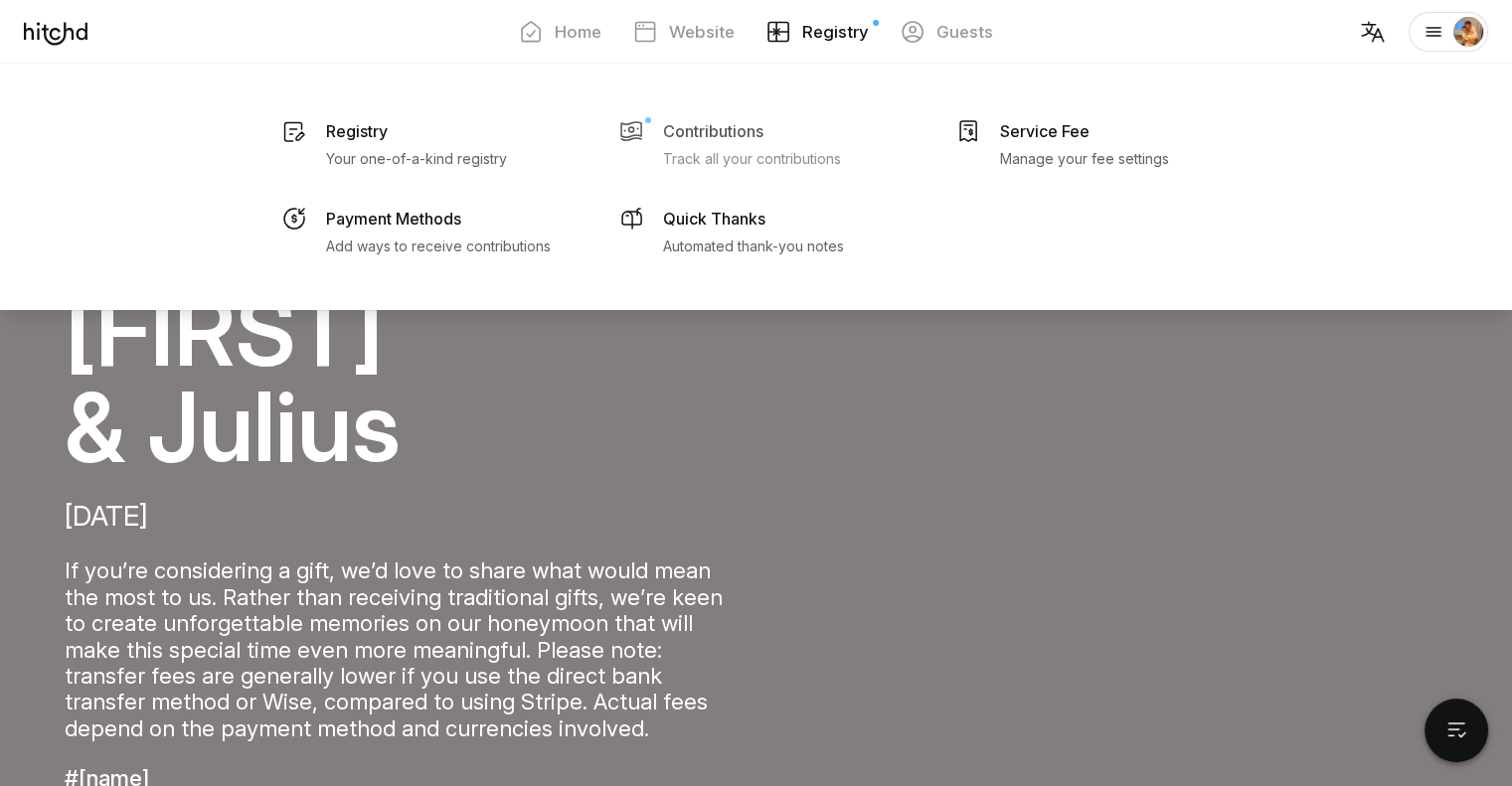 click on "Contributions" at bounding box center [357, 131] 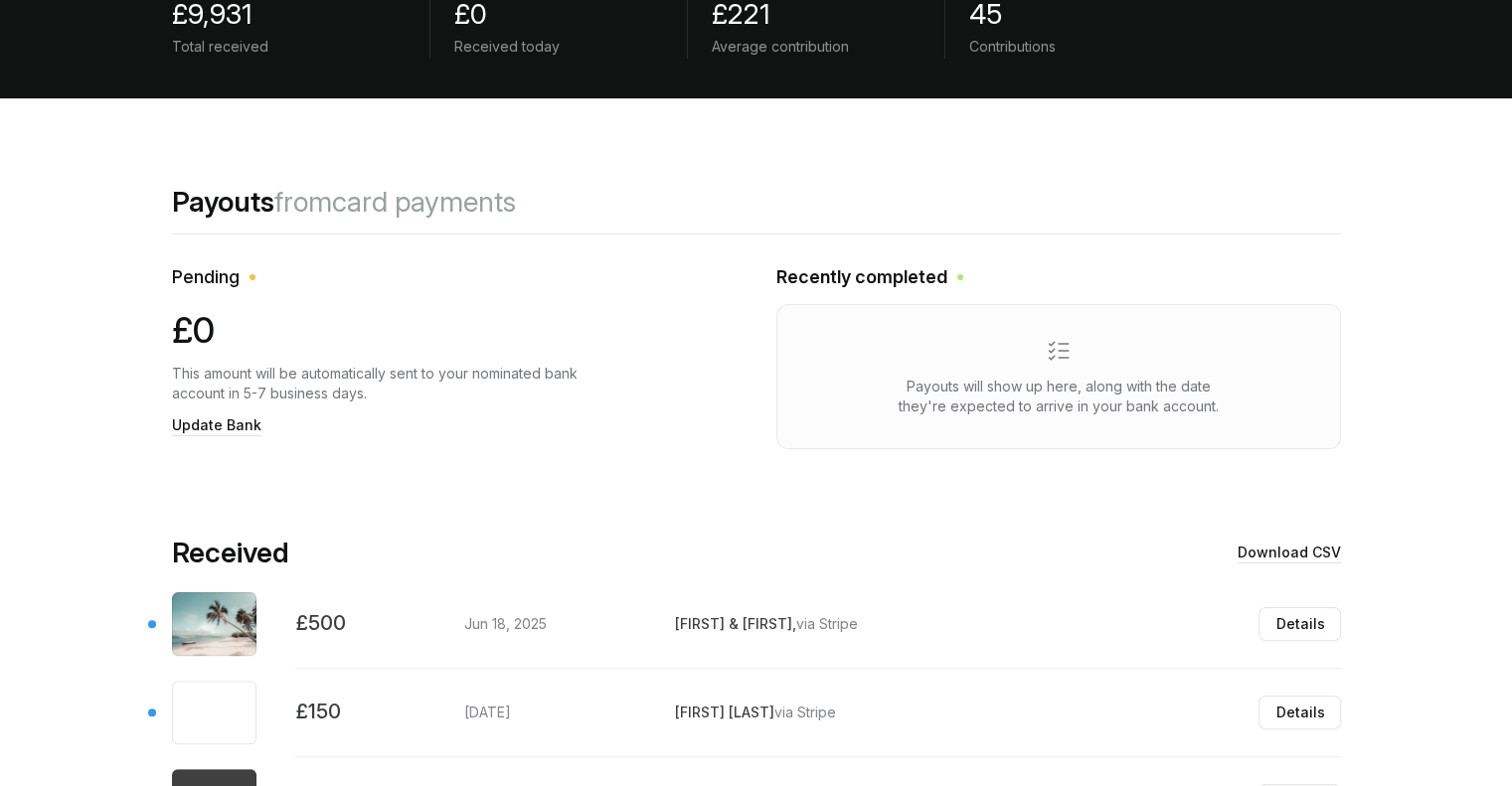 scroll, scrollTop: 323, scrollLeft: 0, axis: vertical 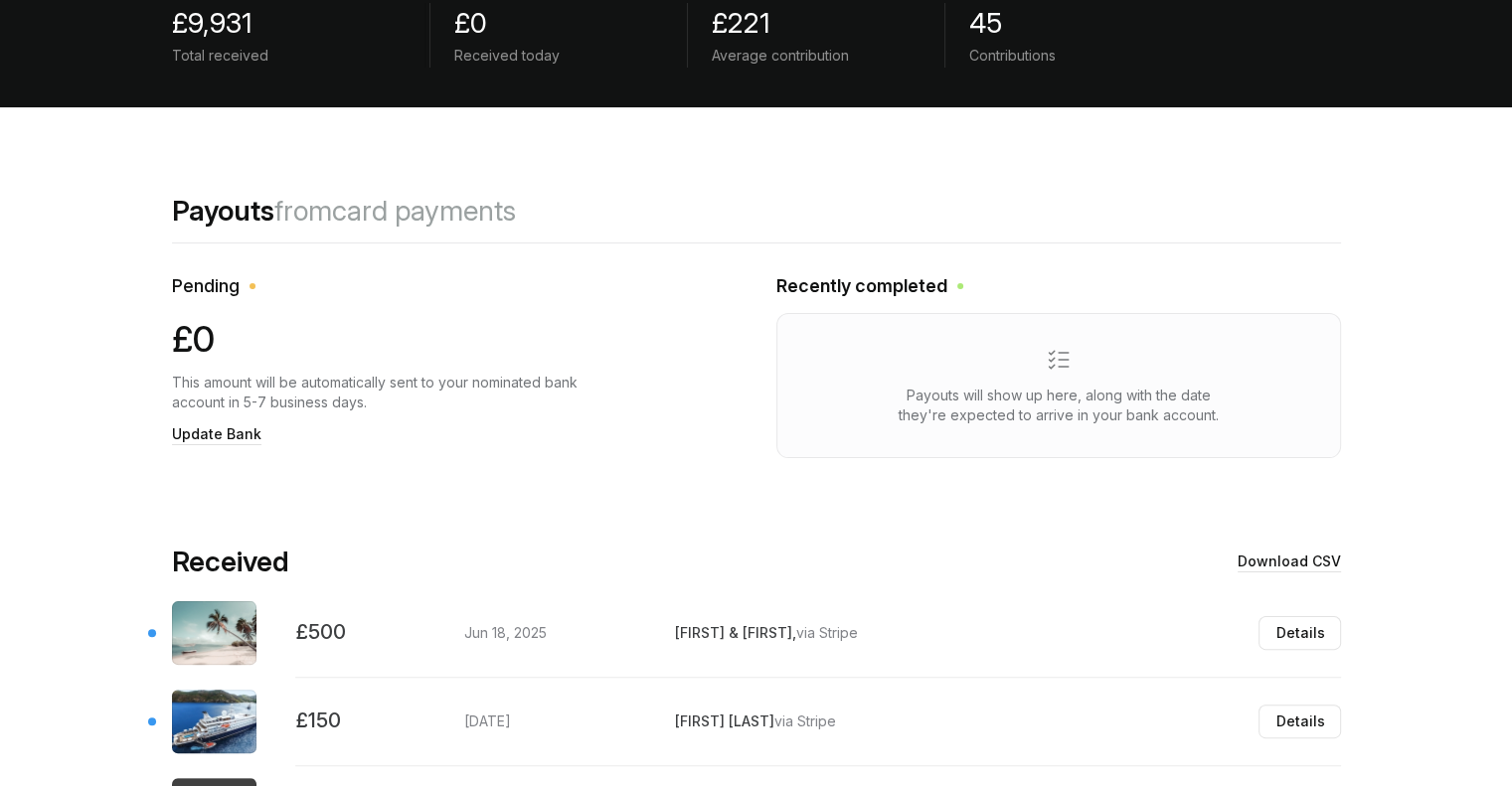 click on "This amount will be automatically sent to your nominated bank account in 5-7 business days." at bounding box center [396, 393] 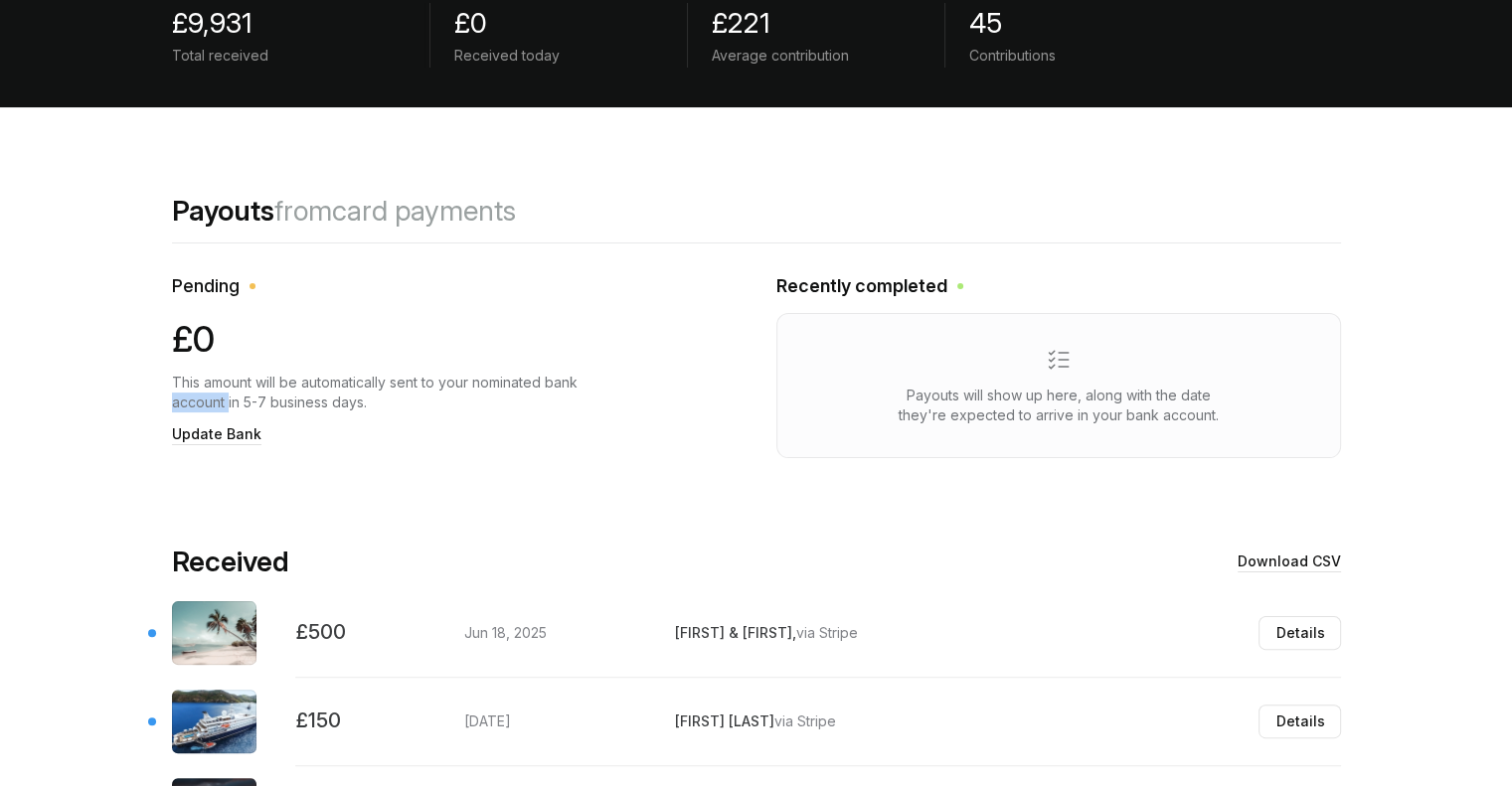 click on "This amount will be automatically sent to your nominated bank account in 5-7 business days." at bounding box center (396, 393) 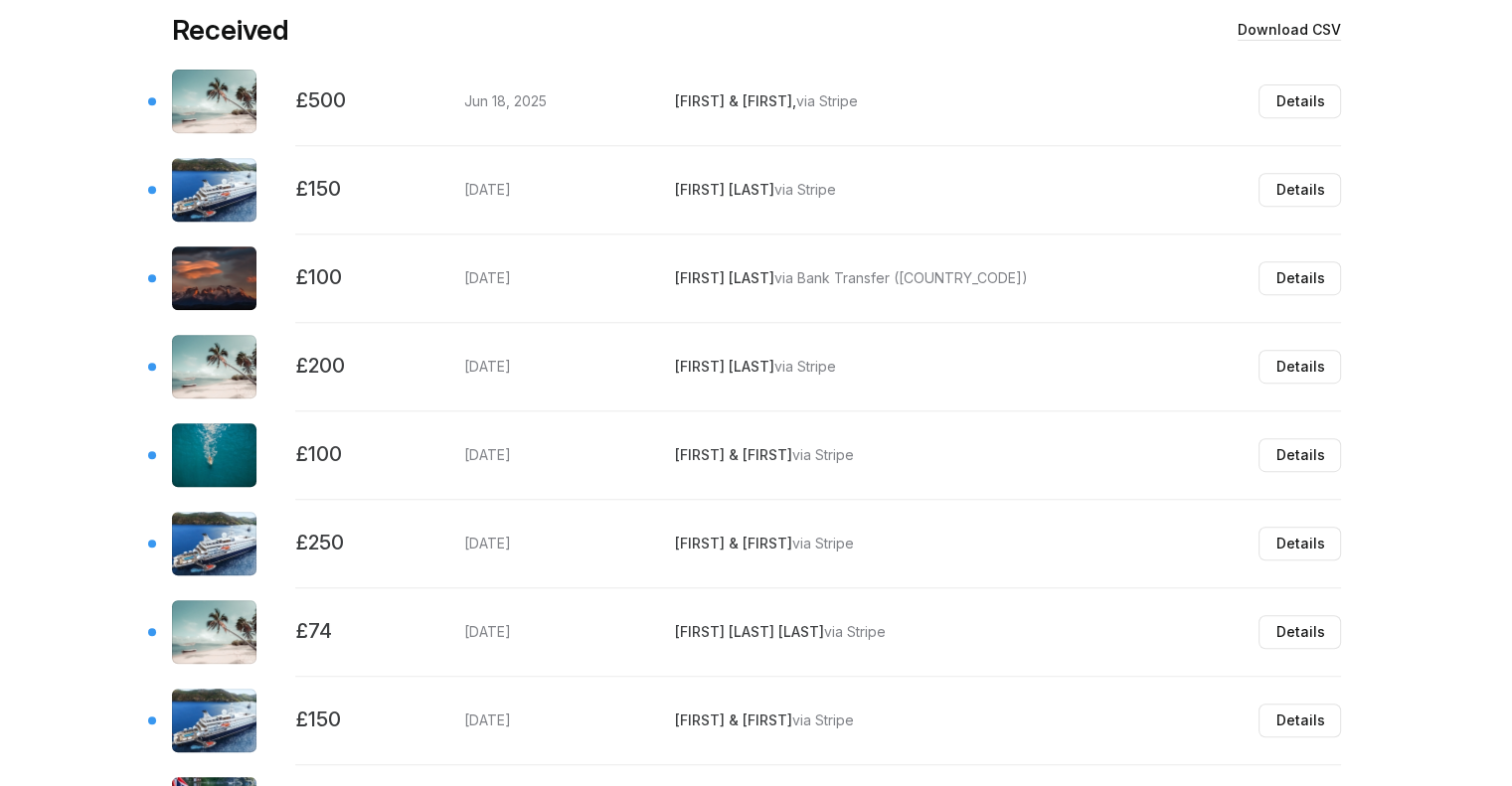 scroll, scrollTop: 810, scrollLeft: 0, axis: vertical 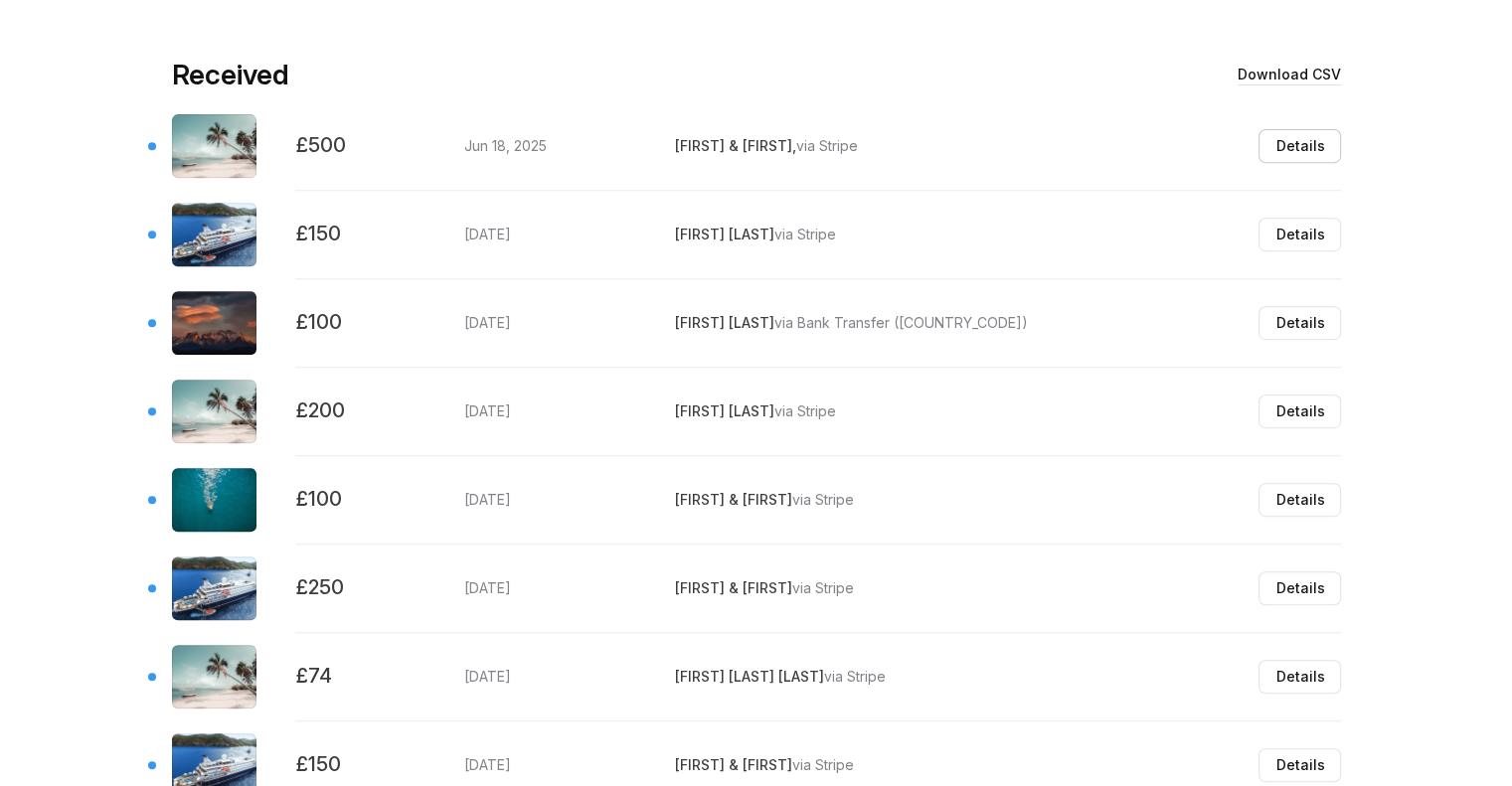 click on "Details" at bounding box center [1299, 146] 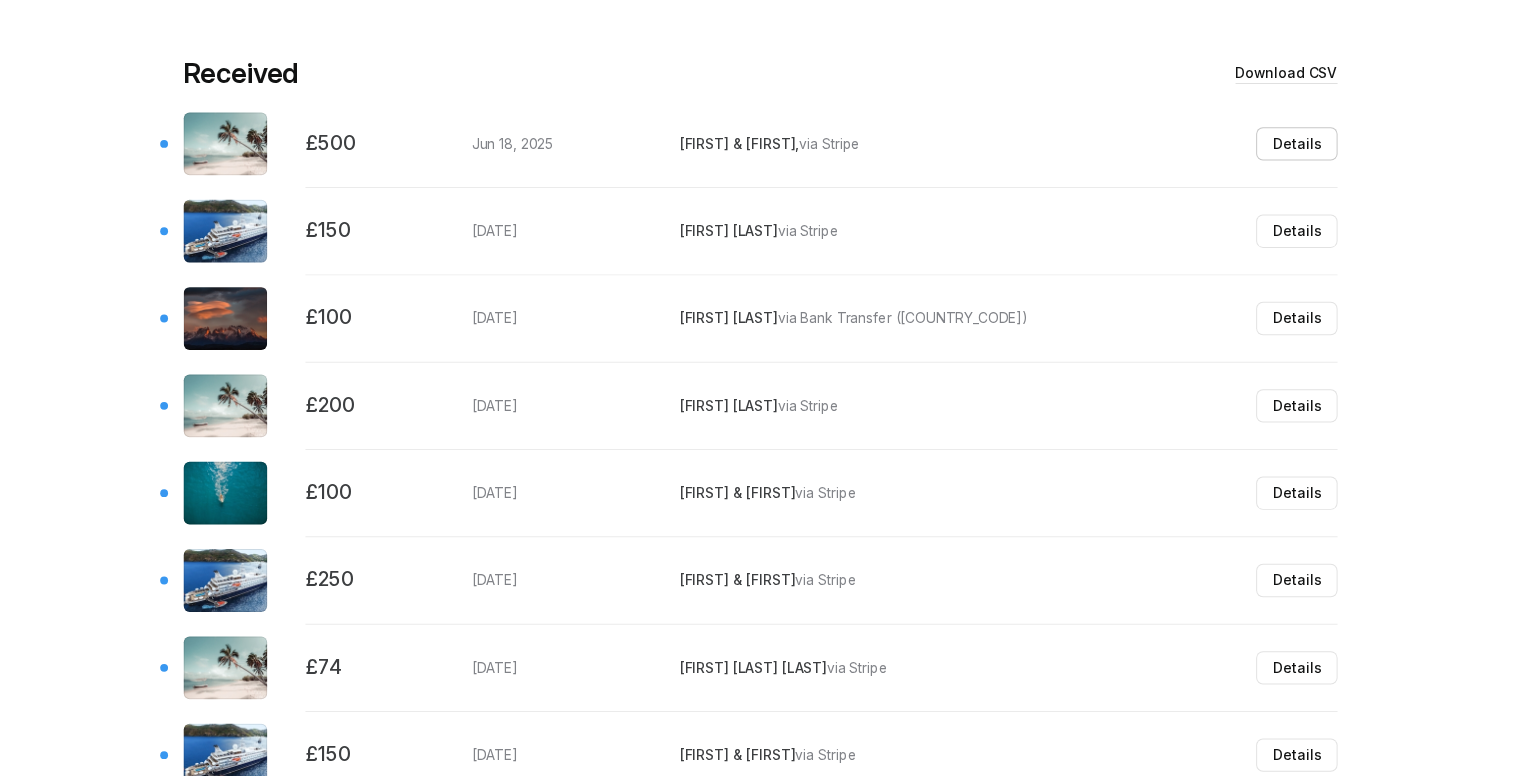 scroll, scrollTop: 0, scrollLeft: 0, axis: both 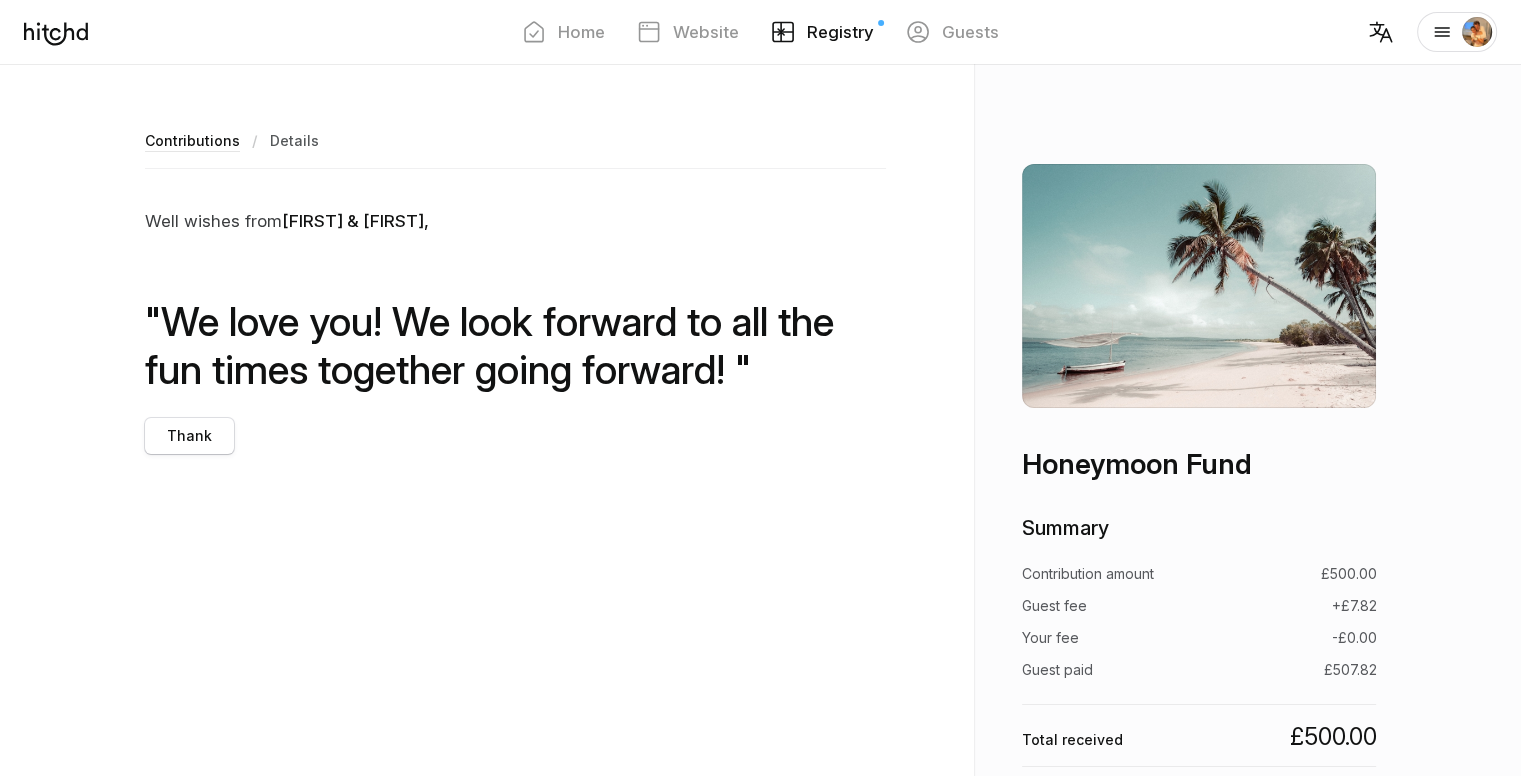click on ""We love you! We look forward to all the fun times together going forward! "" at bounding box center [515, 346] 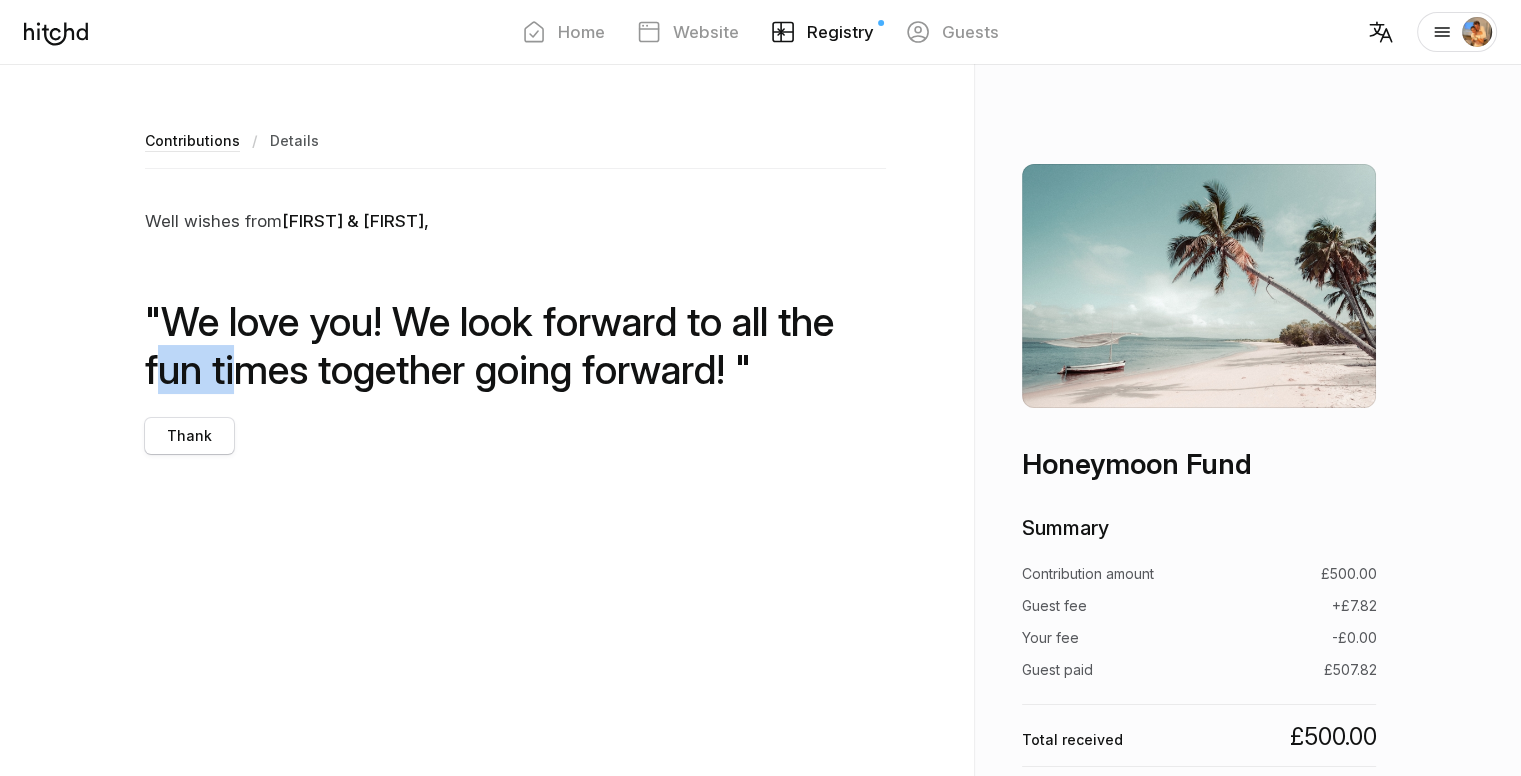 click on ""We love you! We look forward to all the fun times together going forward! "" at bounding box center [515, 346] 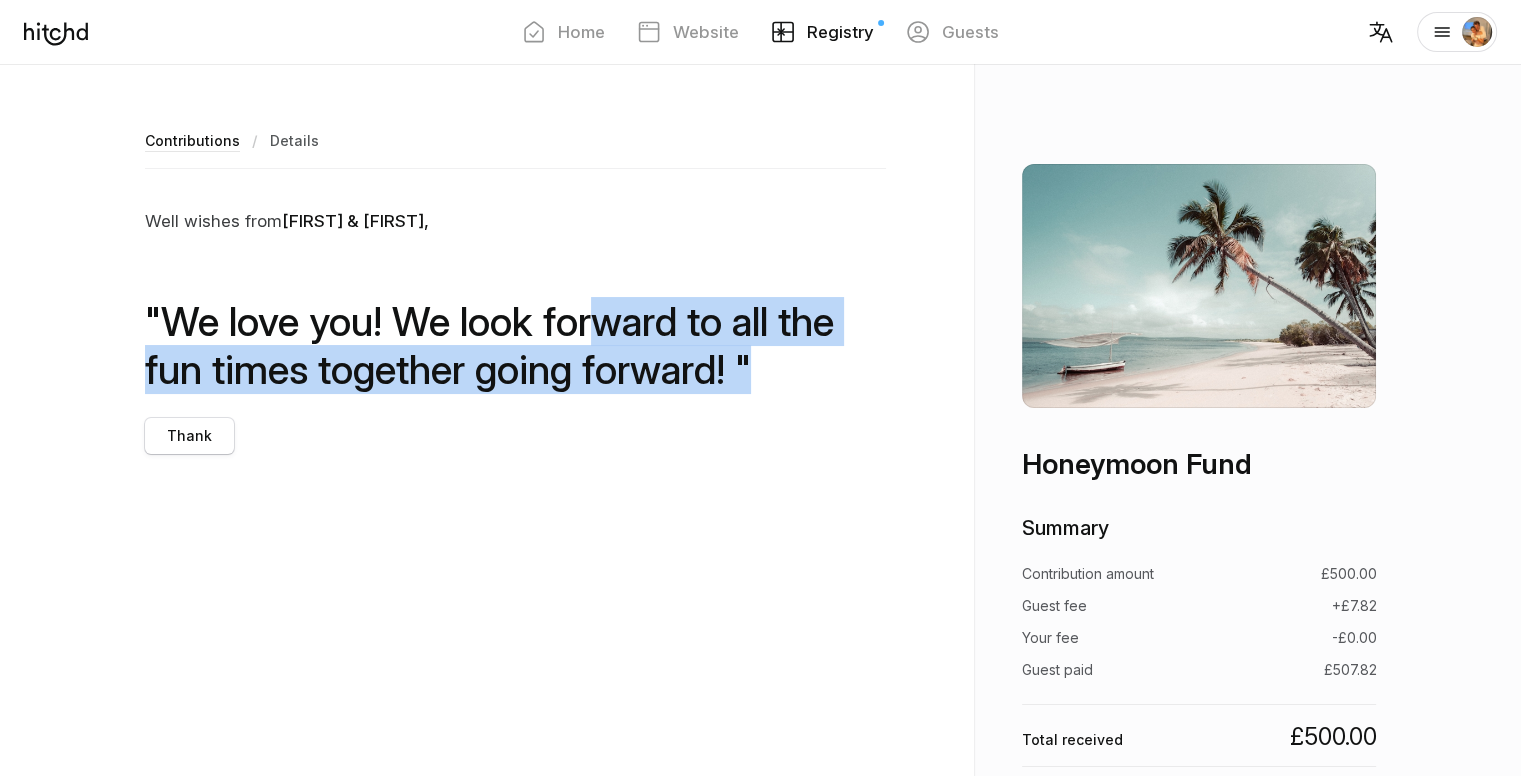 click on ""We love you! We look forward to all the fun times together going forward! "" at bounding box center [515, 346] 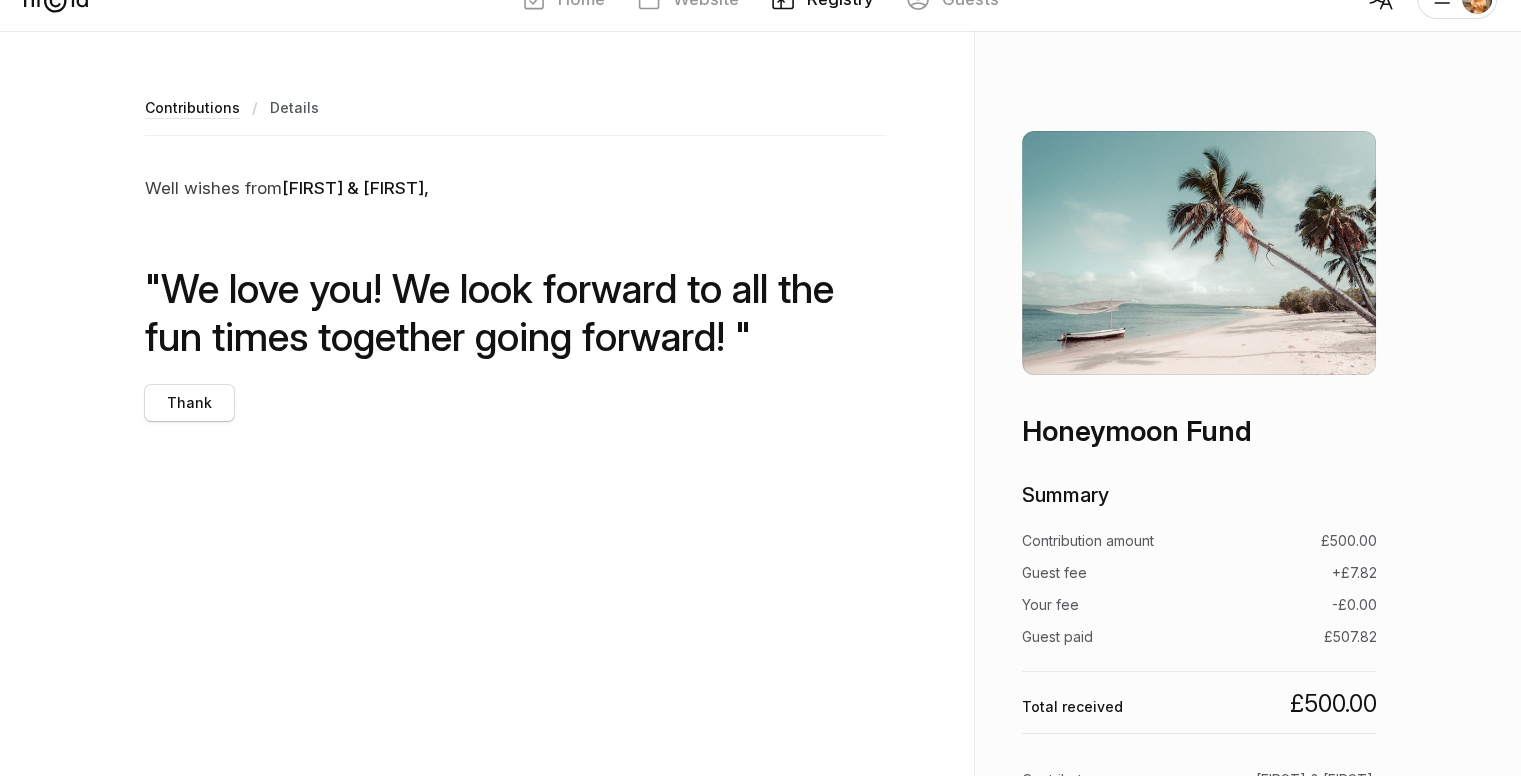 scroll, scrollTop: 0, scrollLeft: 0, axis: both 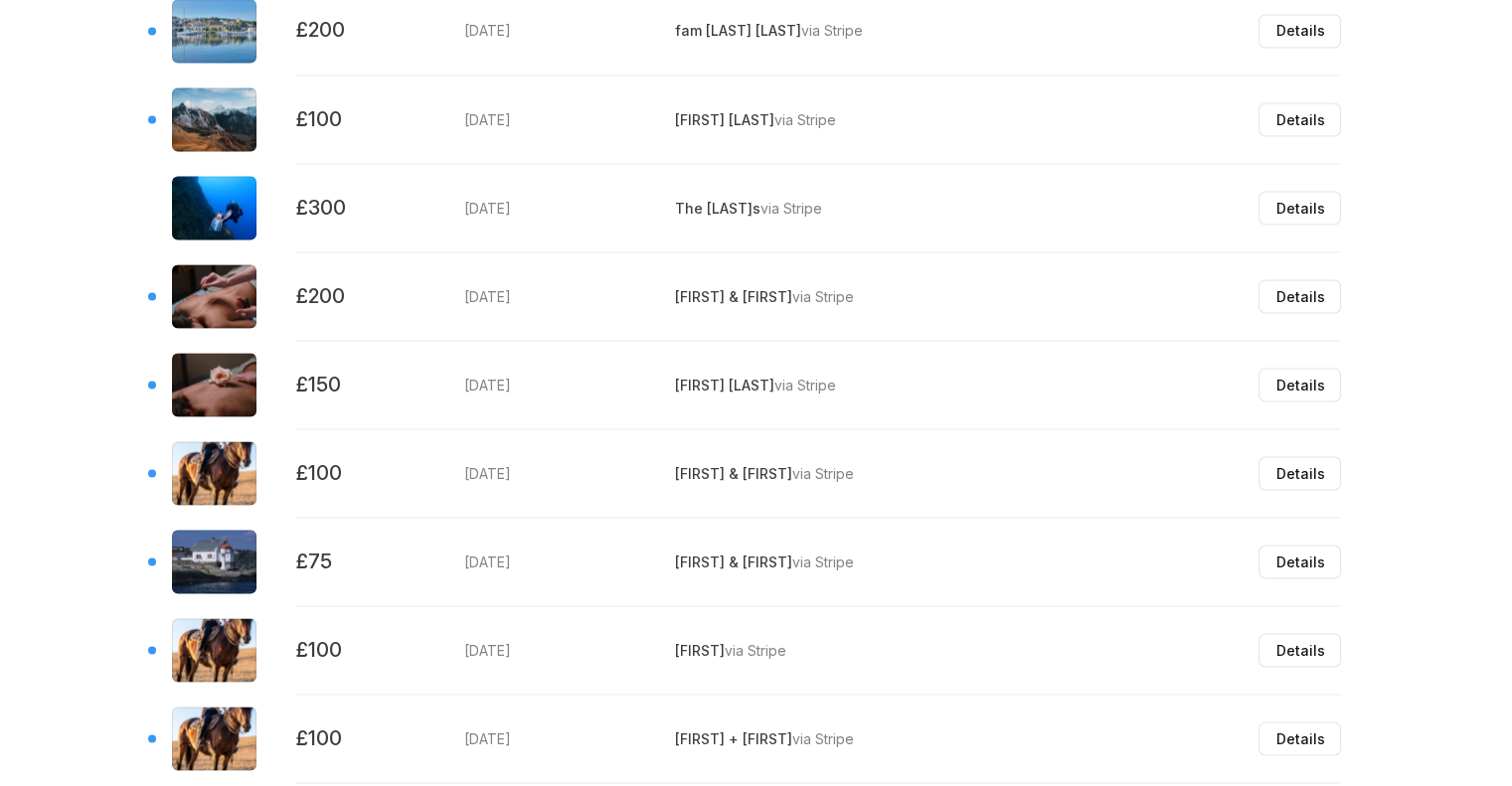 click on "[CURRENCY][NUMBER]
Total received
Total received
[CURRENCY][NUMBER]
Received today
Received today
[CURRENCY][NUMBER]
Average contribution
Average contribution
[NUMBER]
Contributions
Contributions
Payouts  from  card payments
Pending
[CURRENCY][NUMBER]
This amount will be automatically sent to your nominated bank account in 5-7 business days.
Update Bank" at bounding box center [756, -1152] 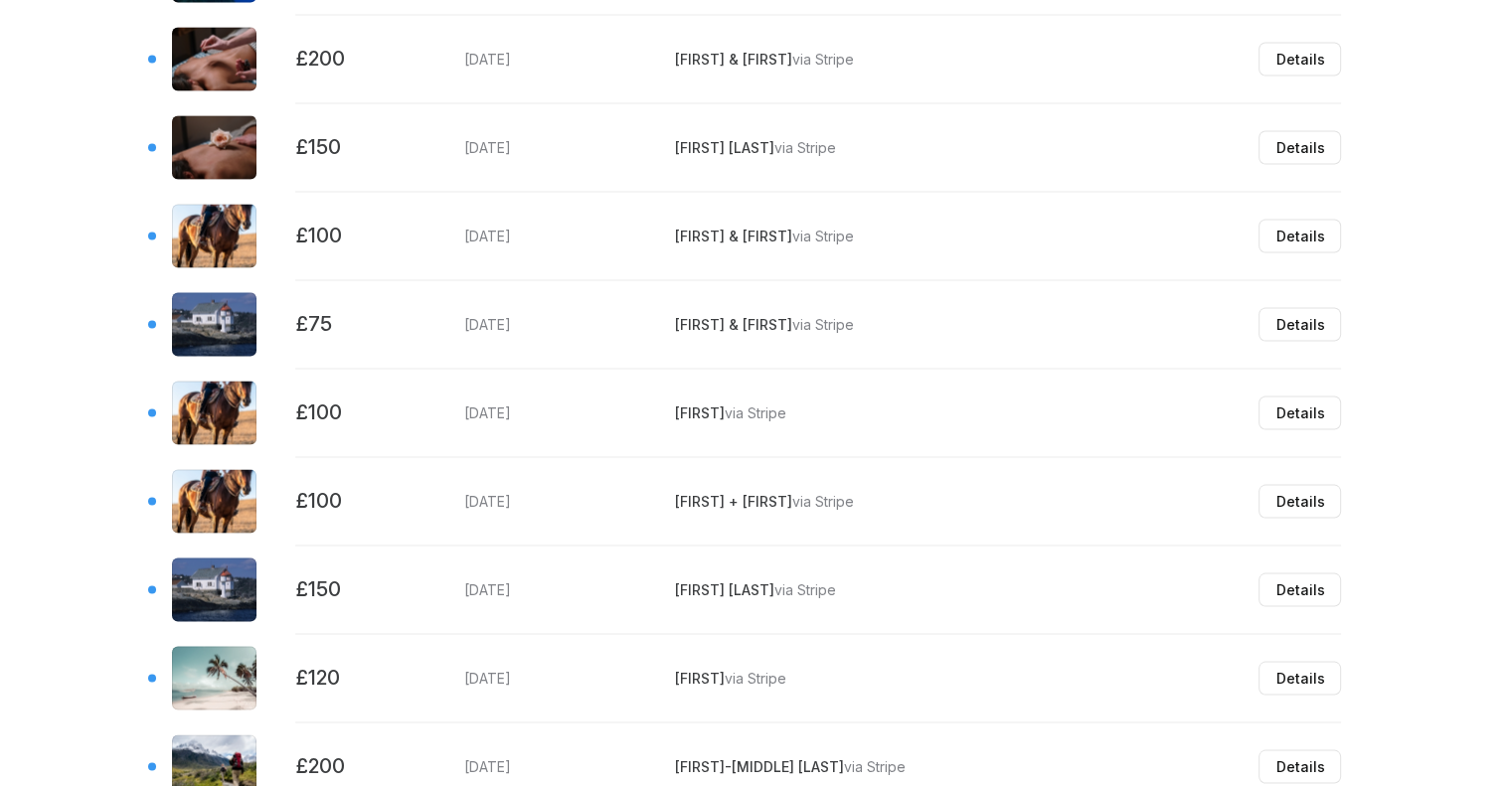 scroll, scrollTop: 4170, scrollLeft: 0, axis: vertical 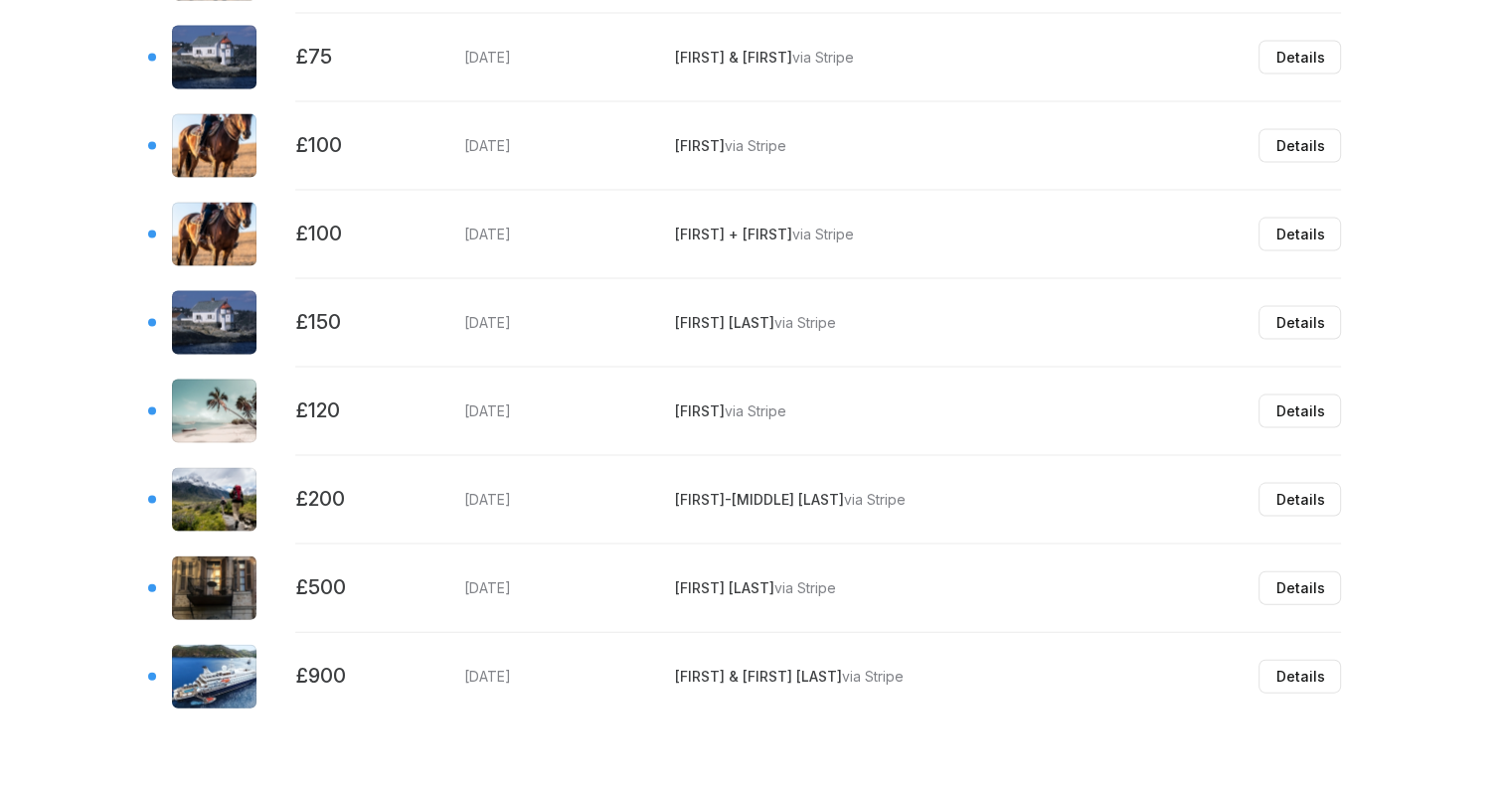 click on "[CURRENCY][NUMBER]
Total received
Total received
[CURRENCY][NUMBER]
Received today
Received today
[CURRENCY][NUMBER]
Average contribution
Average contribution
[NUMBER]
Contributions
Contributions
Payouts  from  card payments
Pending
[CURRENCY][NUMBER]
This amount will be automatically sent to your nominated bank account in 5-7 business days.
Update Bank" at bounding box center [756, -1655] 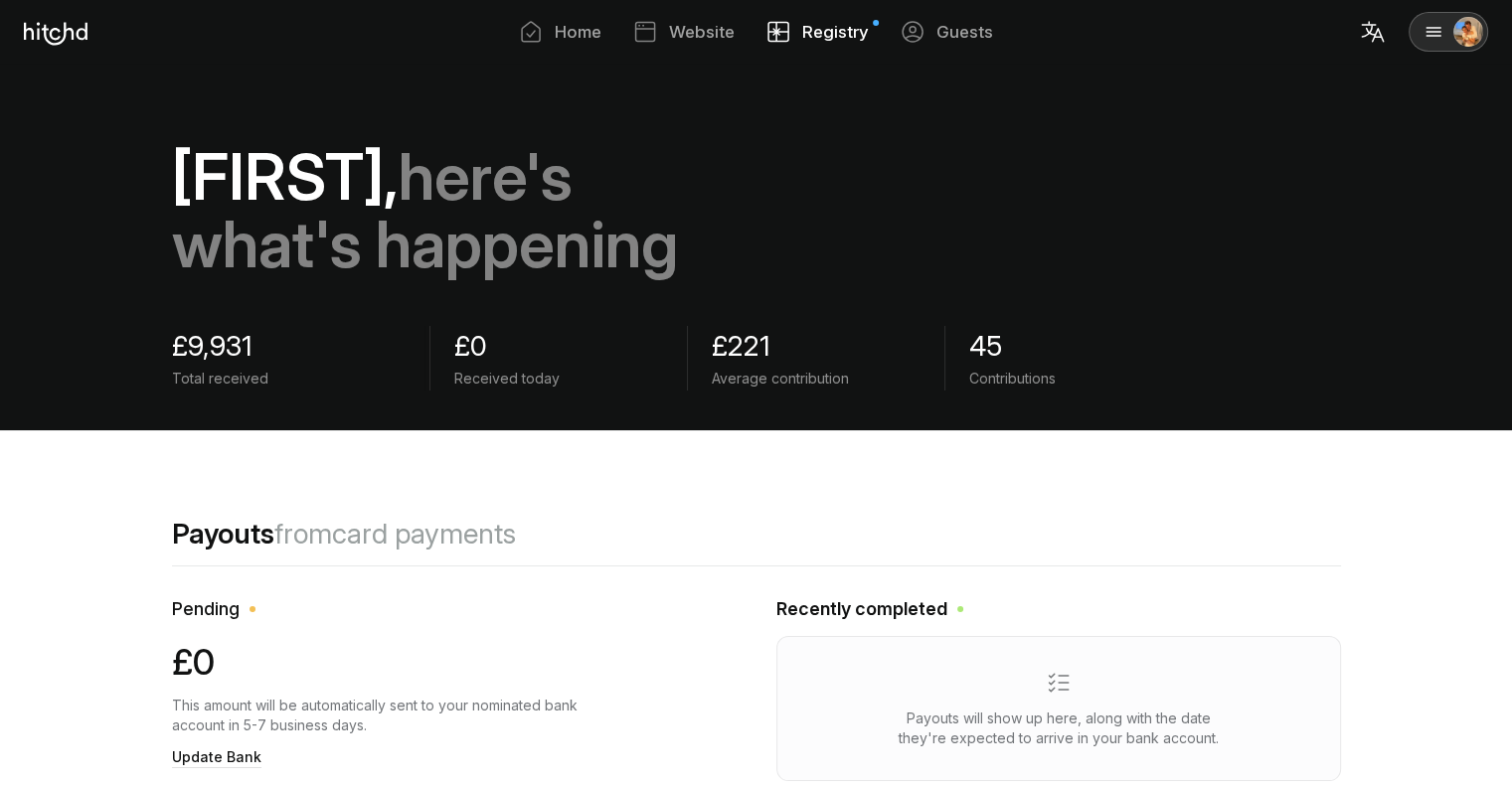 click on "£221" at bounding box center (286, 346) 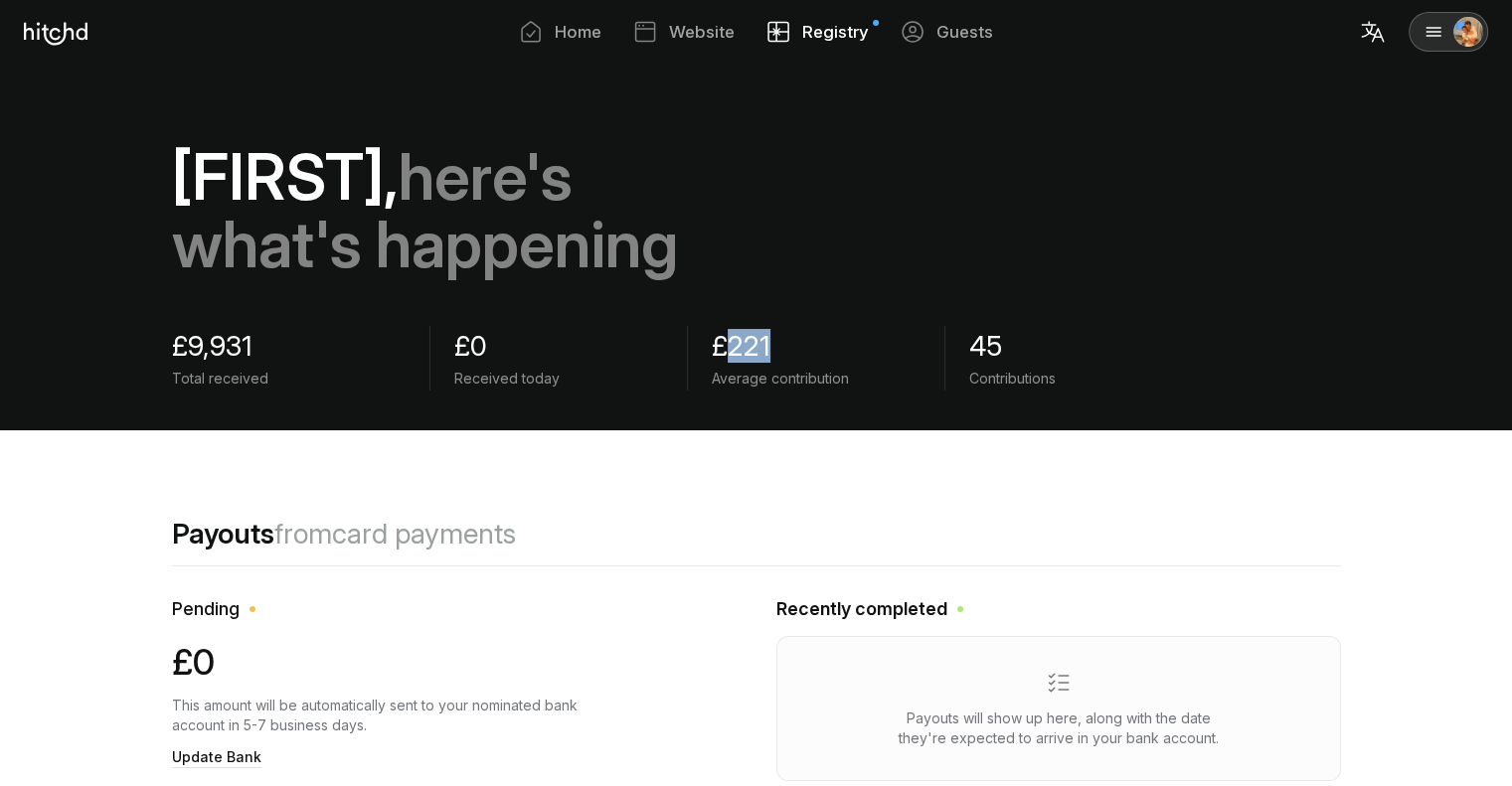 click on "£221" at bounding box center [286, 346] 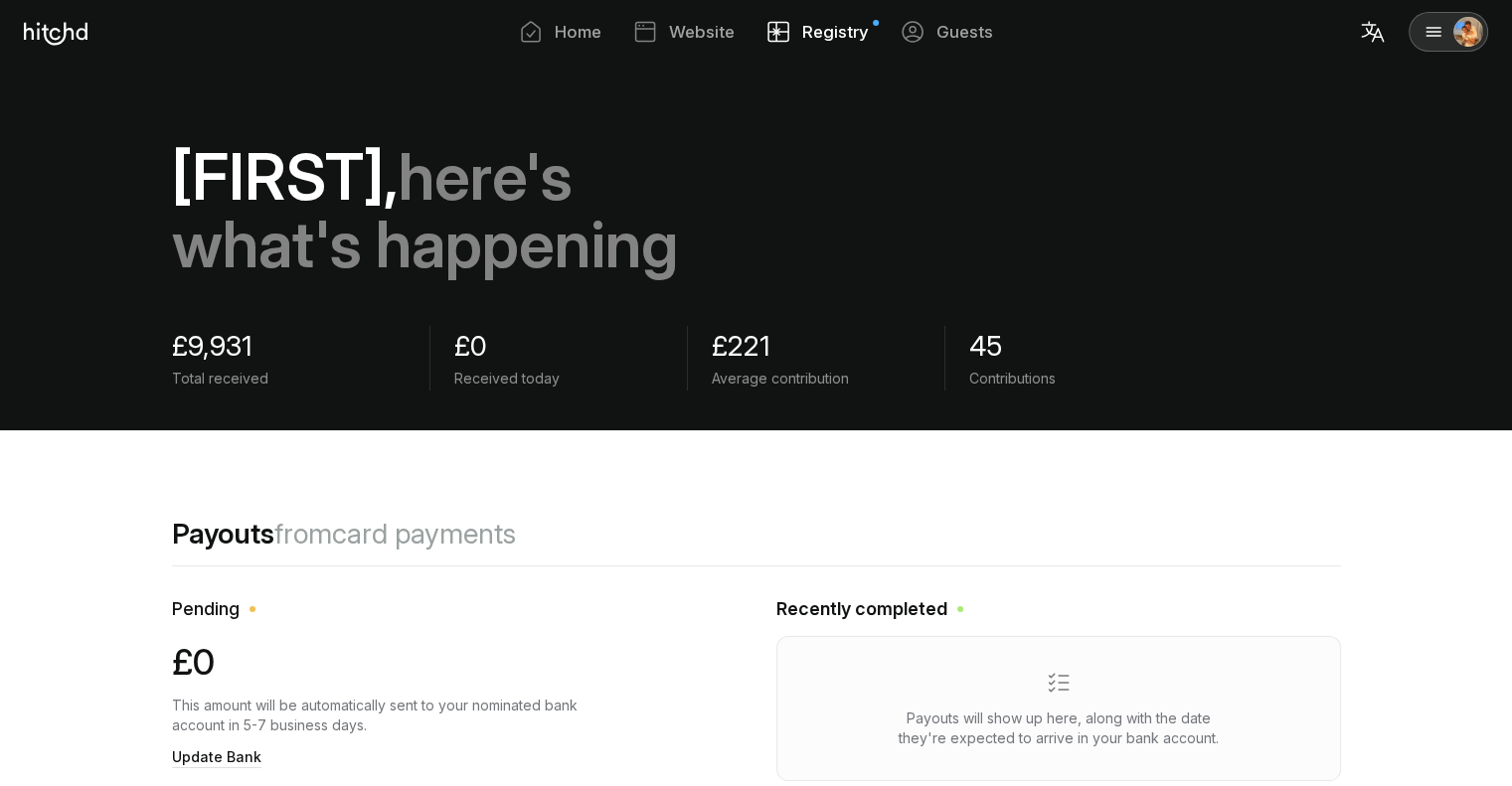 click on "45" at bounding box center [286, 346] 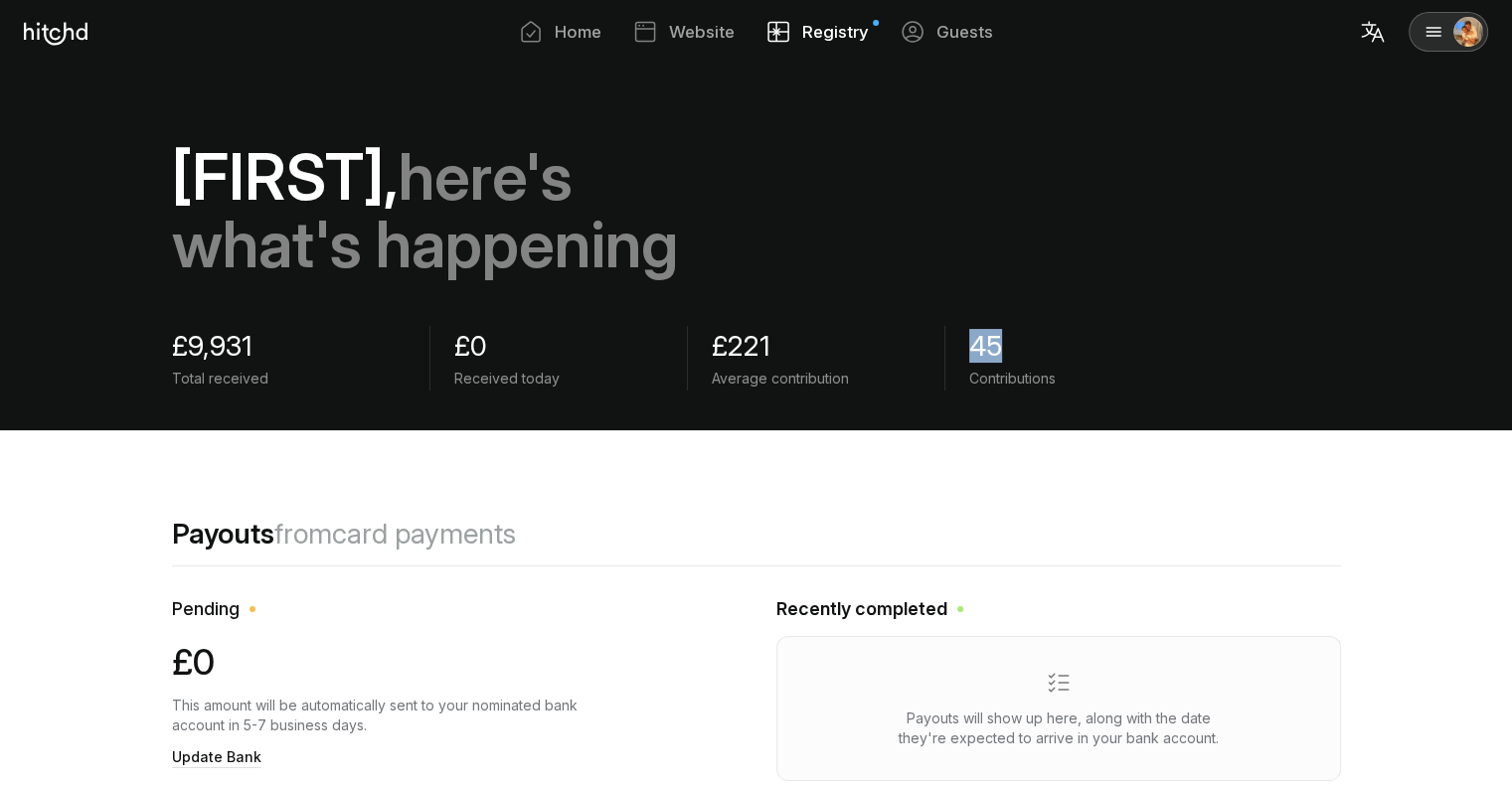 click on "45" at bounding box center [286, 346] 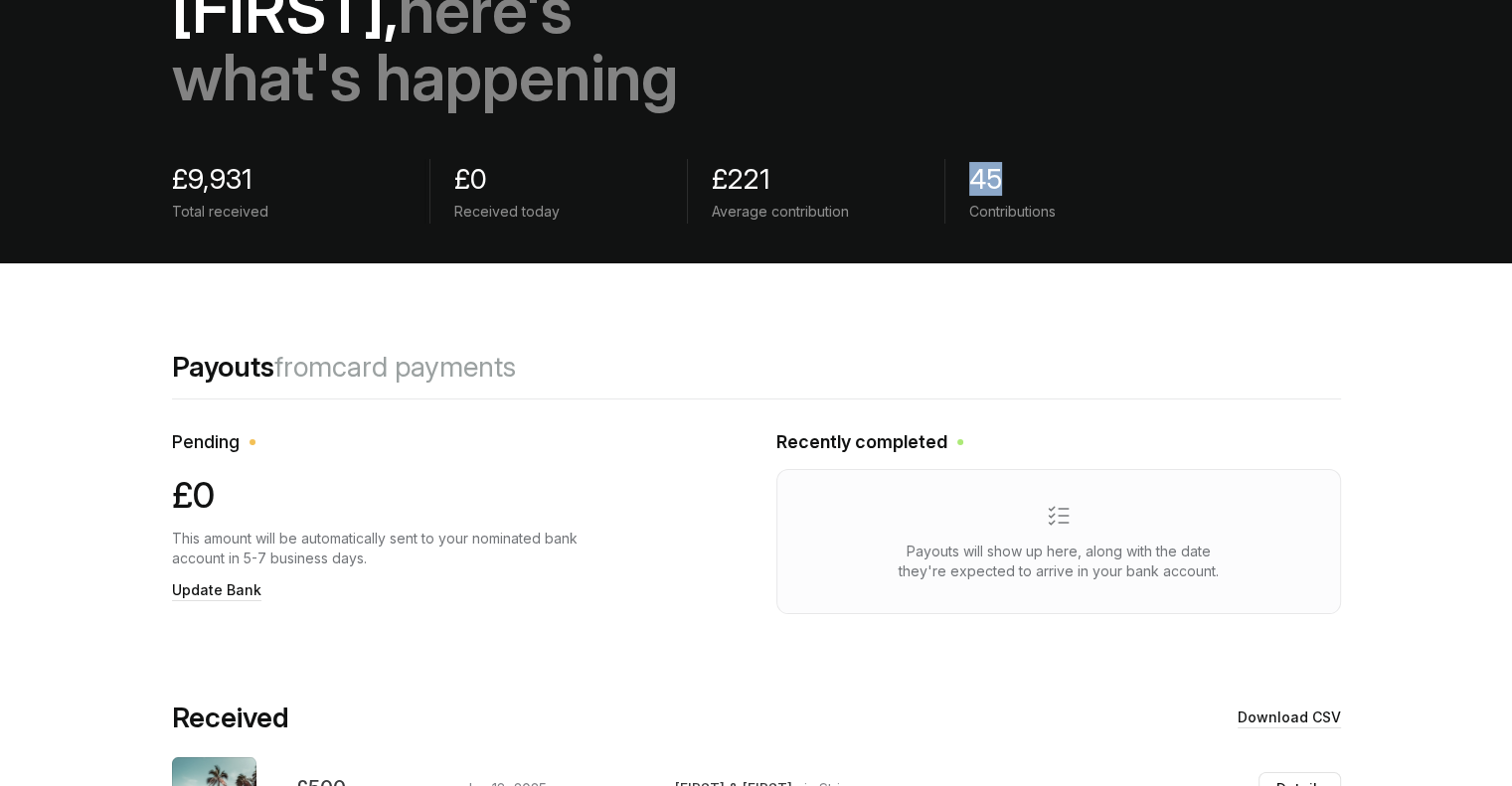 scroll, scrollTop: 163, scrollLeft: 0, axis: vertical 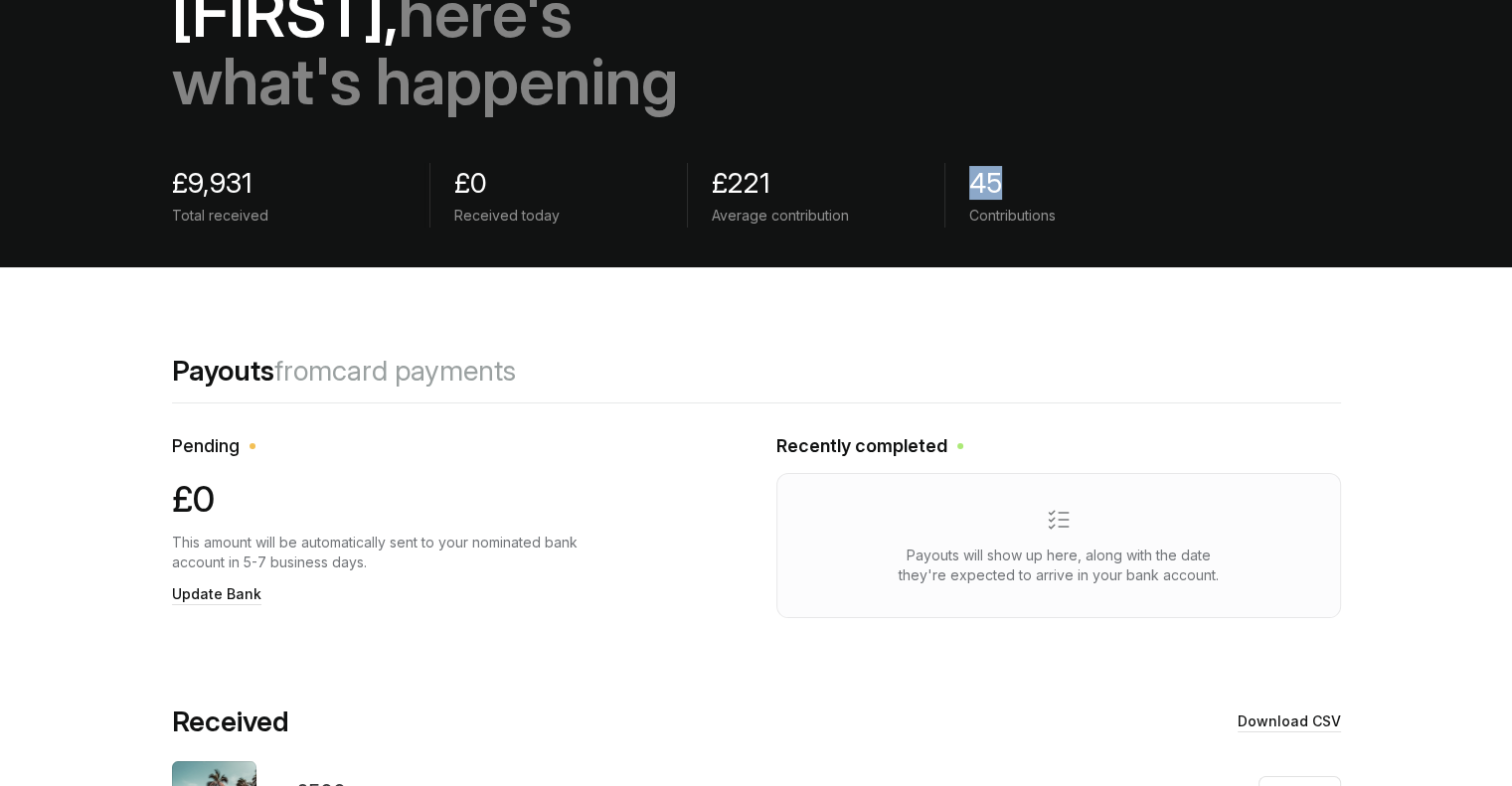 click on "45" at bounding box center [286, 183] 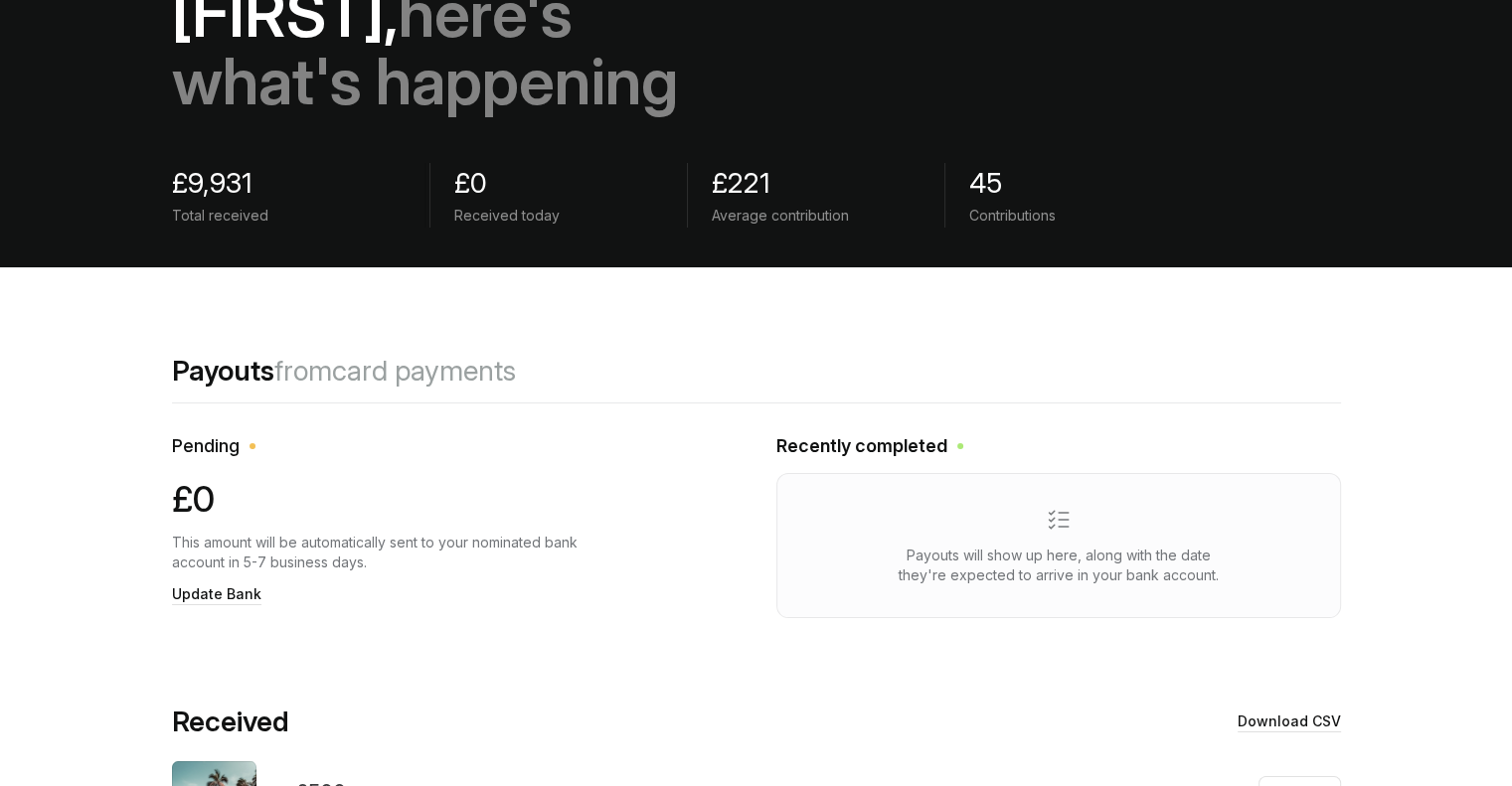 click on "45" at bounding box center (286, 183) 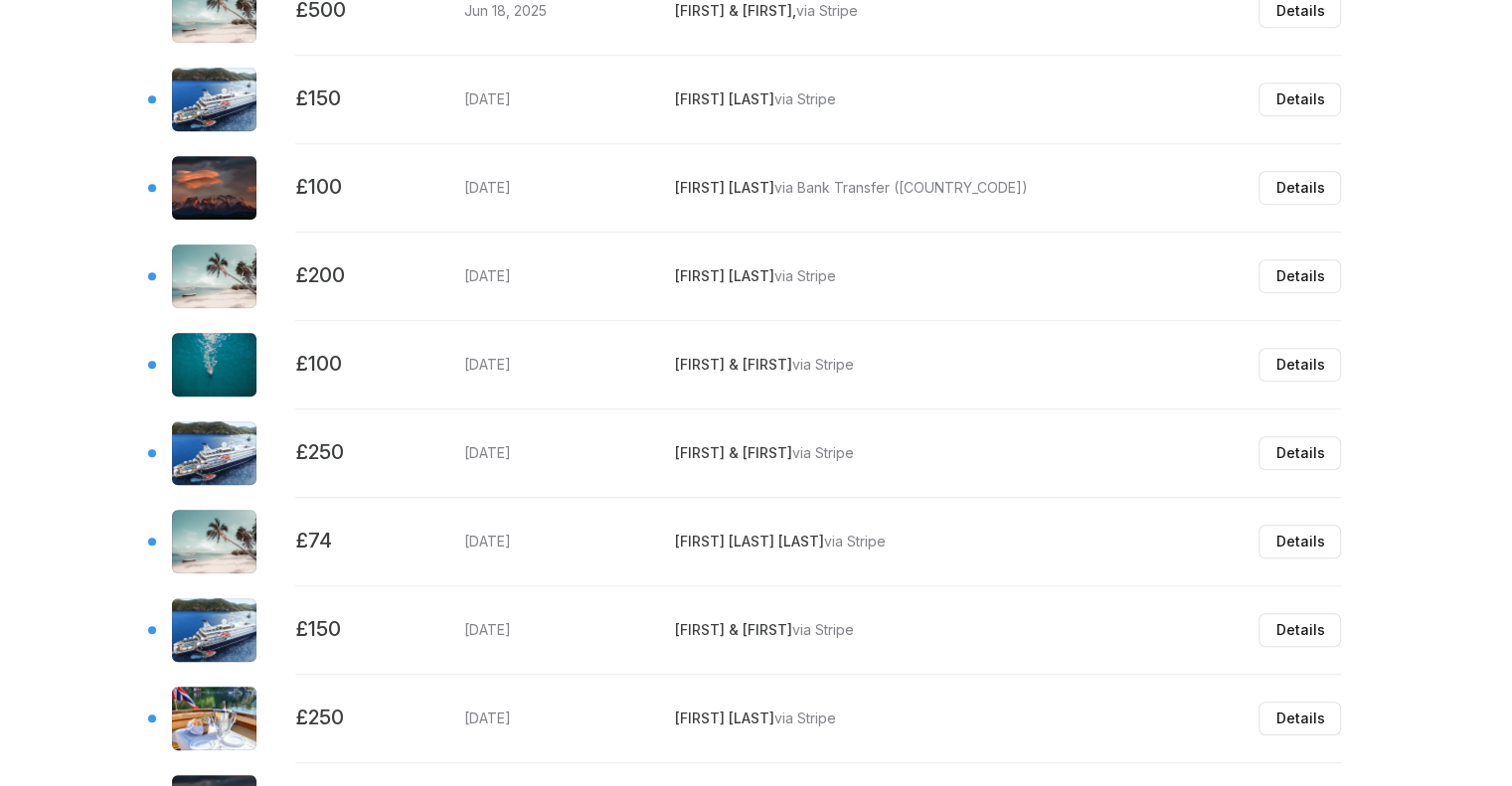 scroll, scrollTop: 946, scrollLeft: 0, axis: vertical 